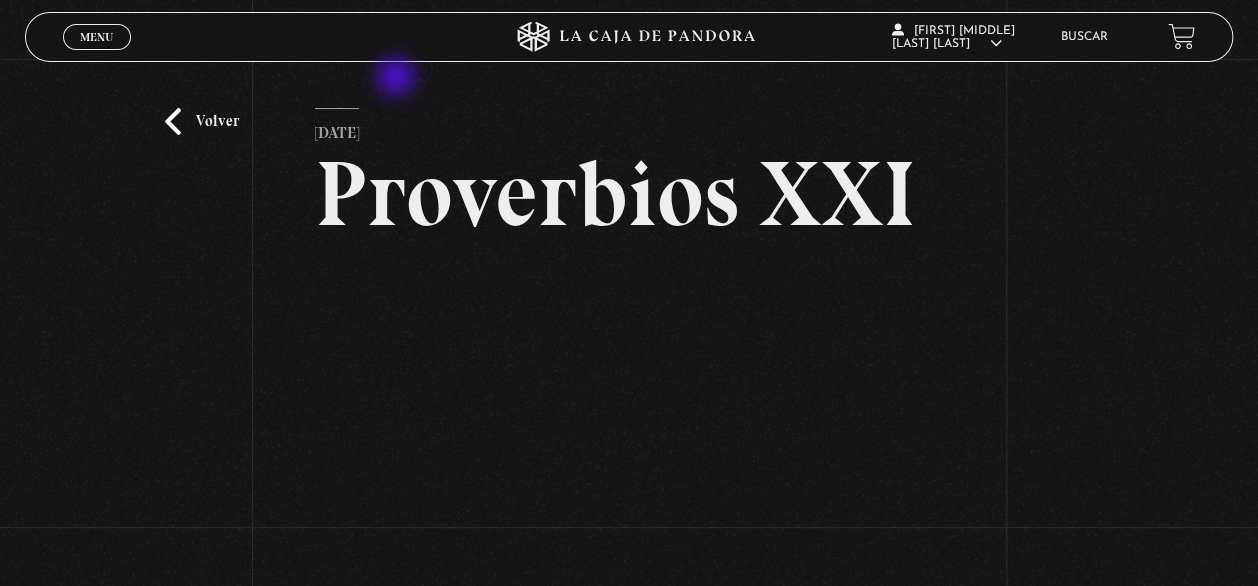 scroll, scrollTop: 0, scrollLeft: 0, axis: both 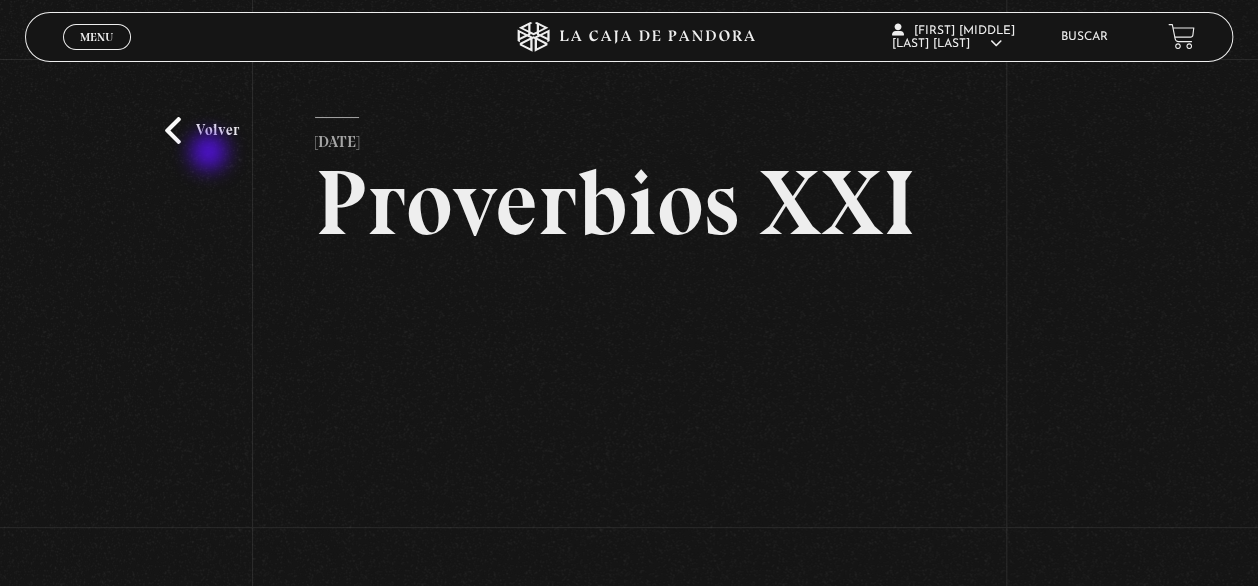 click on "Volver" at bounding box center [202, 130] 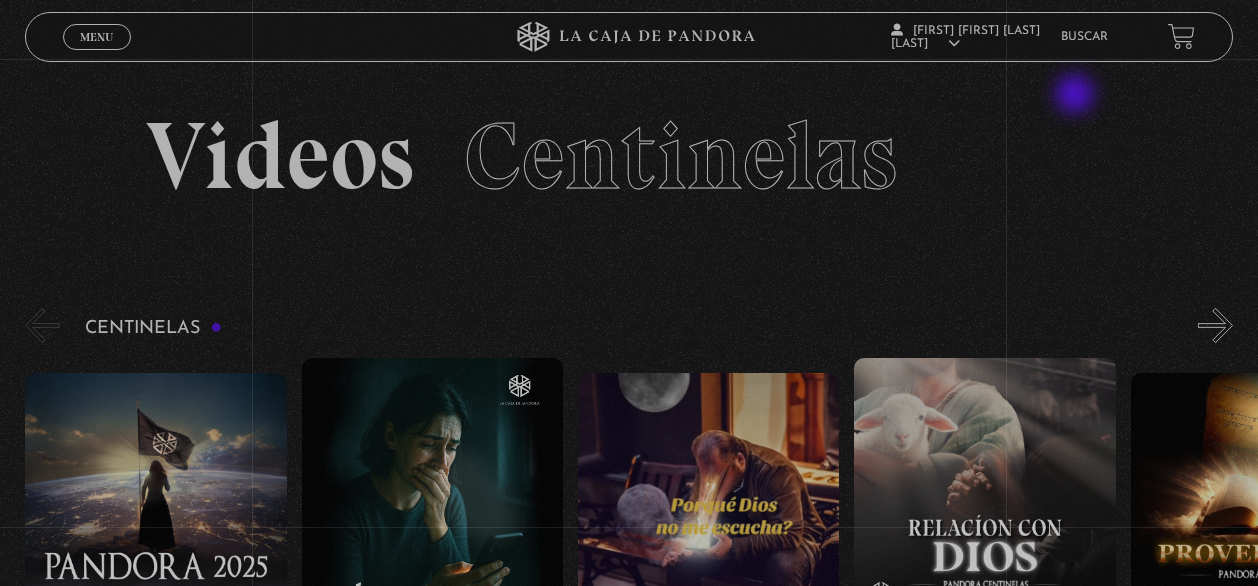 scroll, scrollTop: 240, scrollLeft: 0, axis: vertical 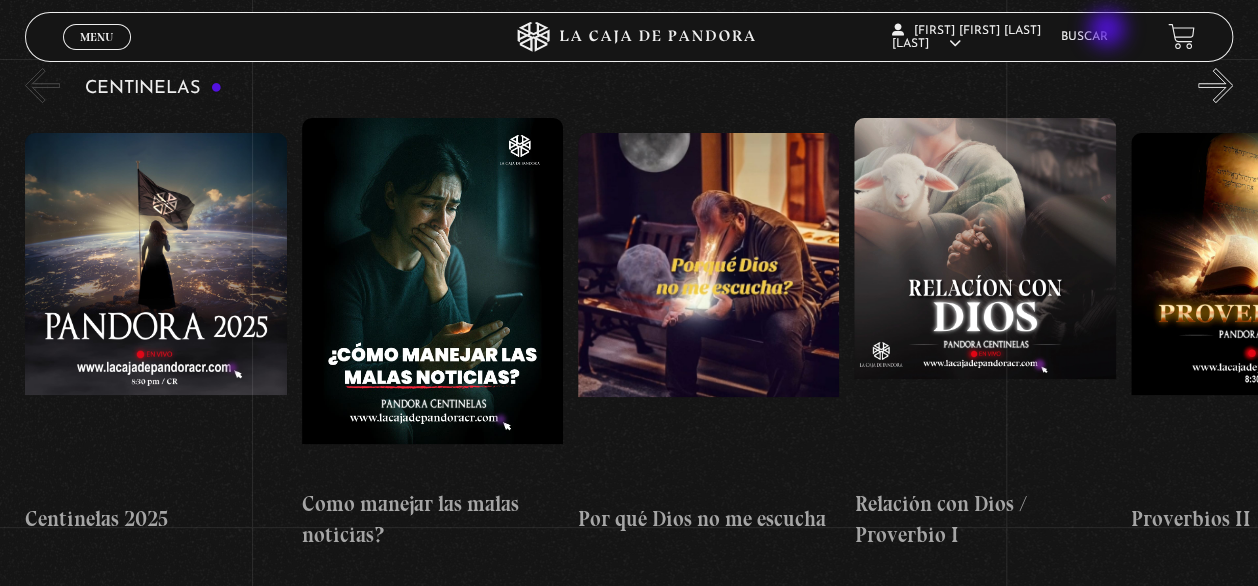 click on "Buscar" at bounding box center (1084, 37) 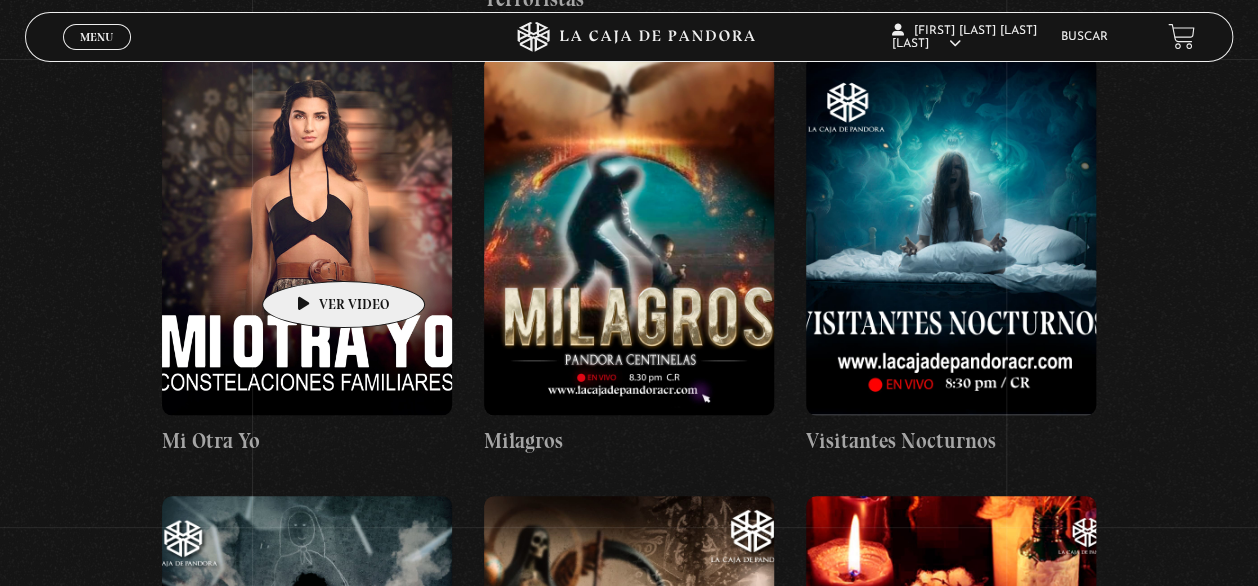 scroll, scrollTop: 10000, scrollLeft: 0, axis: vertical 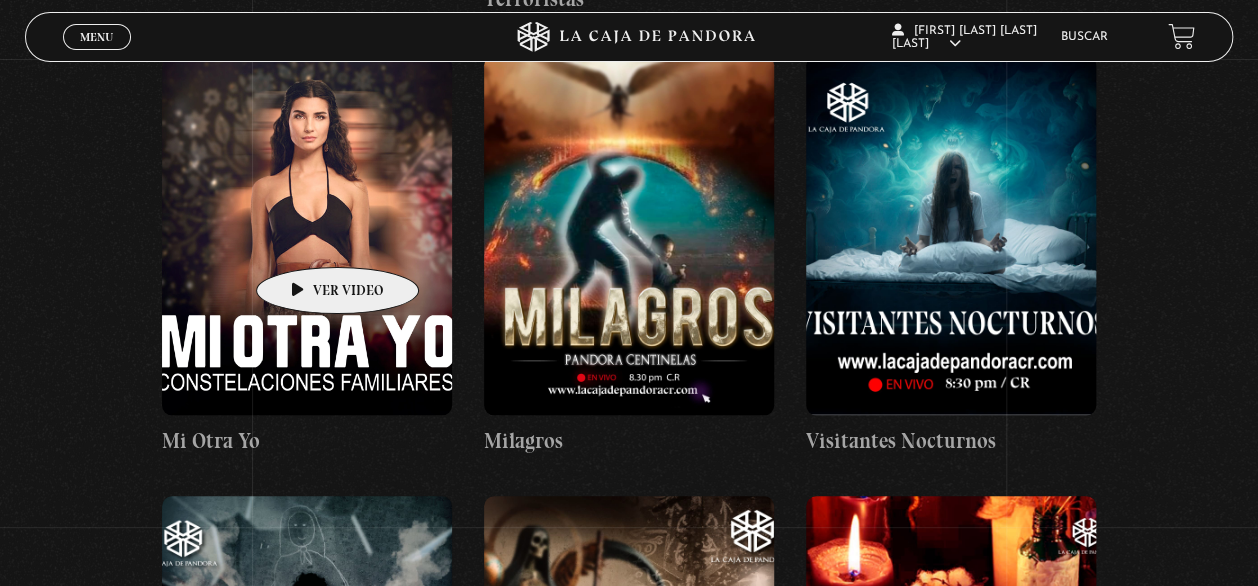 click at bounding box center (307, 235) 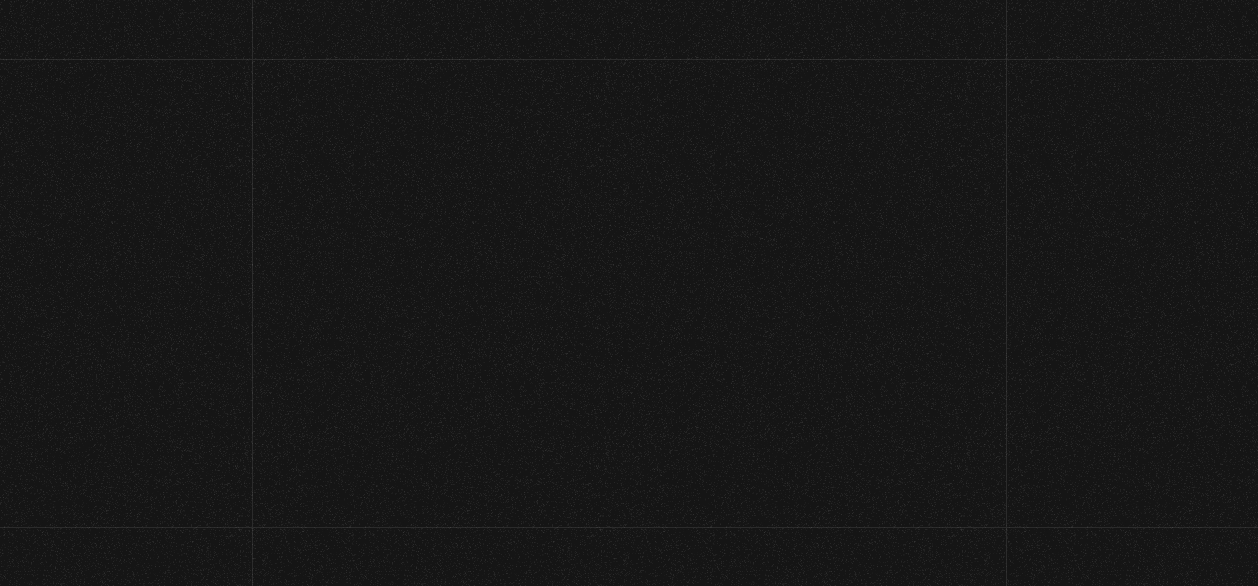 scroll, scrollTop: 0, scrollLeft: 0, axis: both 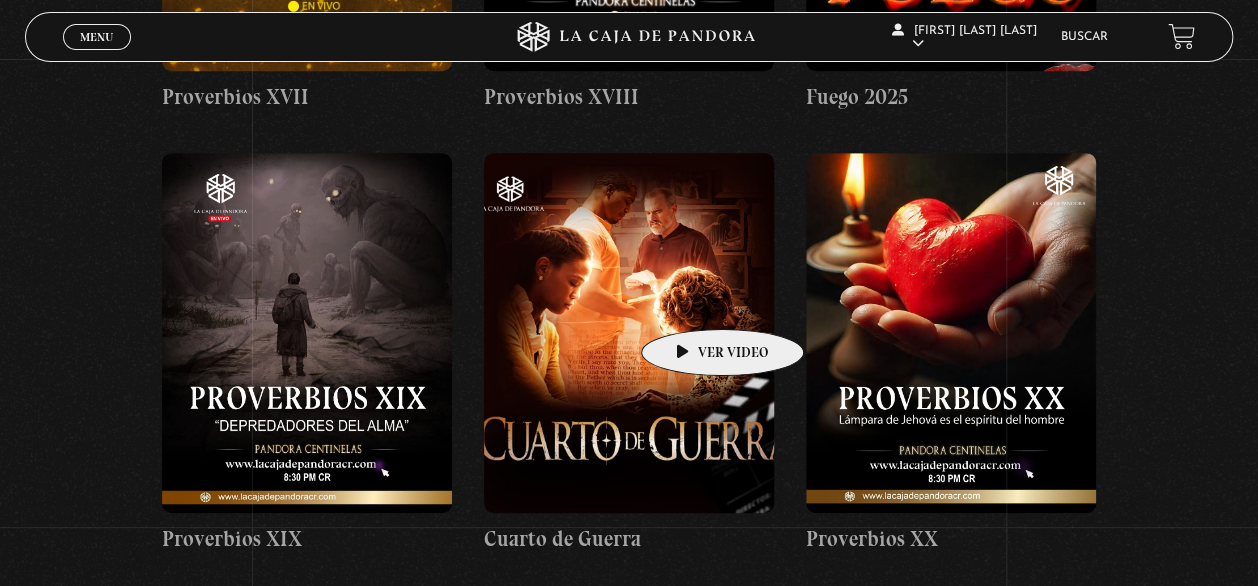click at bounding box center [629, 333] 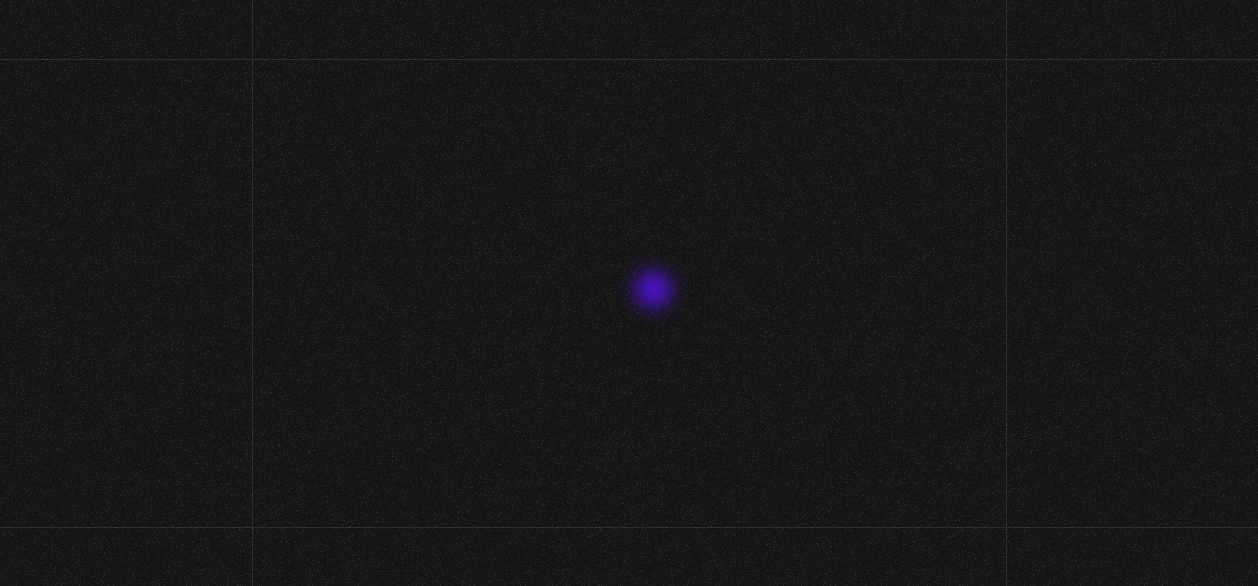 scroll, scrollTop: 0, scrollLeft: 0, axis: both 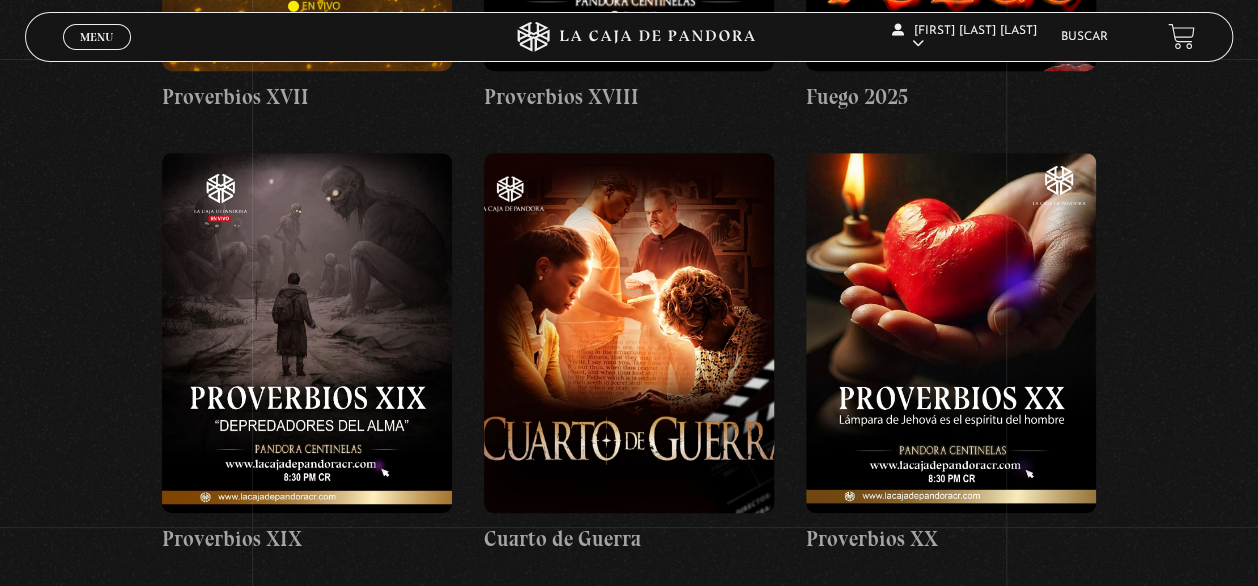 click at bounding box center [951, 333] 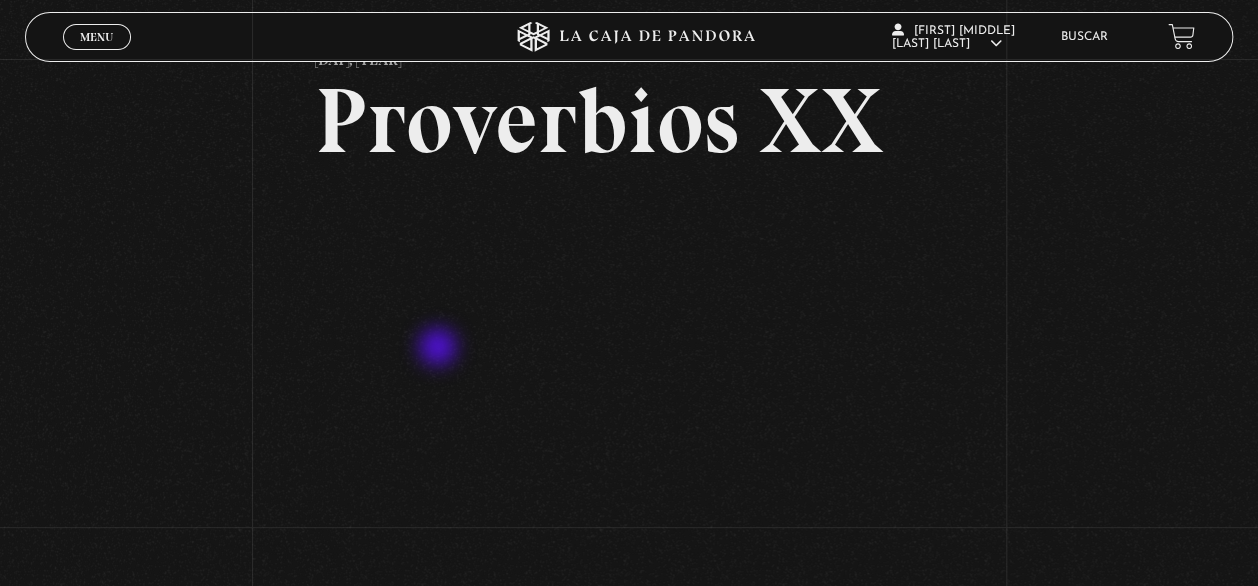 scroll, scrollTop: 240, scrollLeft: 0, axis: vertical 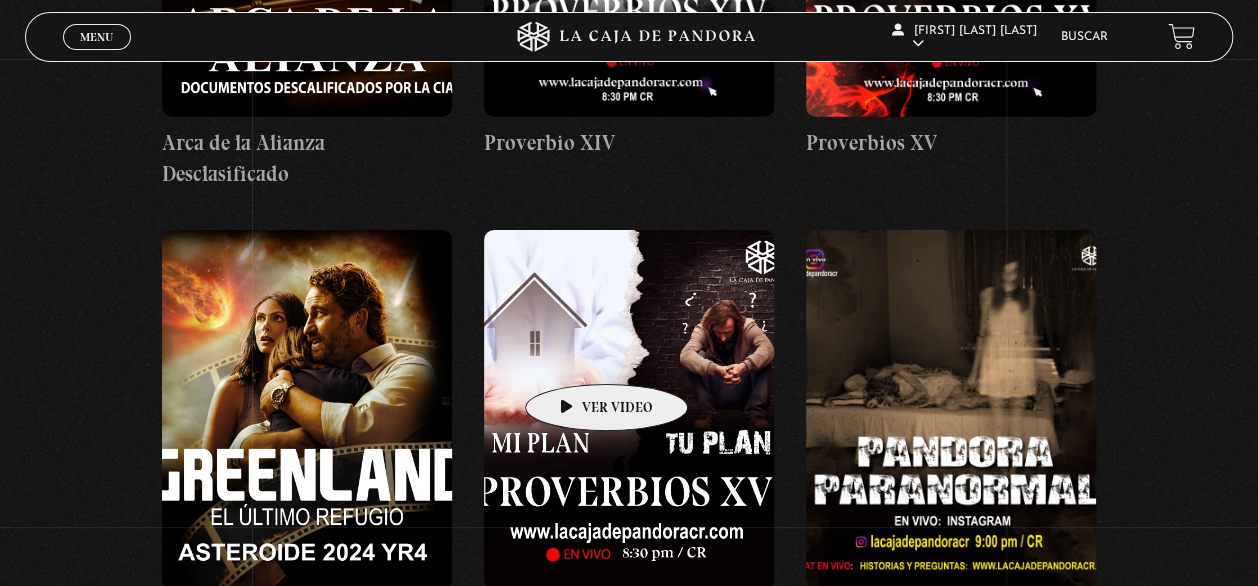 click at bounding box center [629, 410] 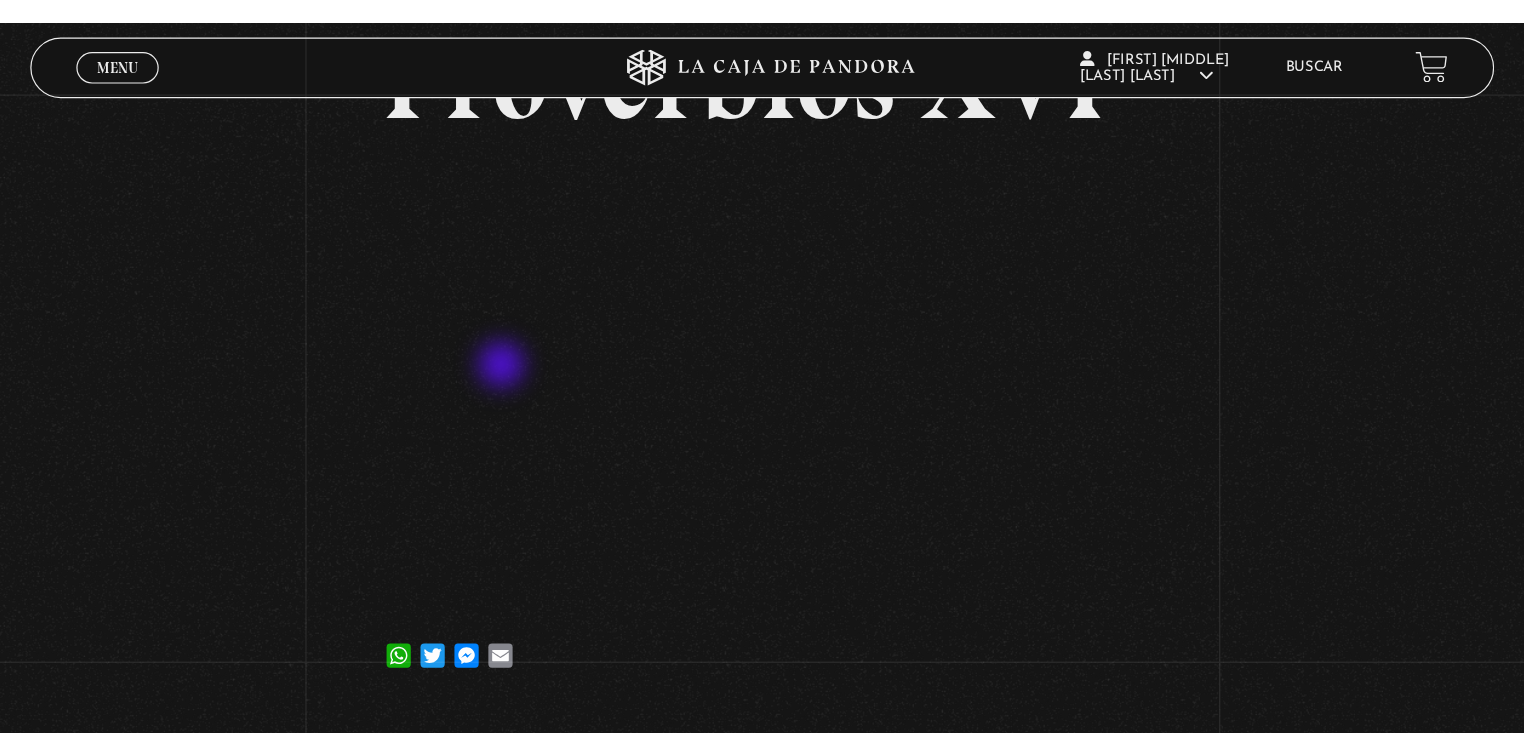 scroll, scrollTop: 160, scrollLeft: 0, axis: vertical 